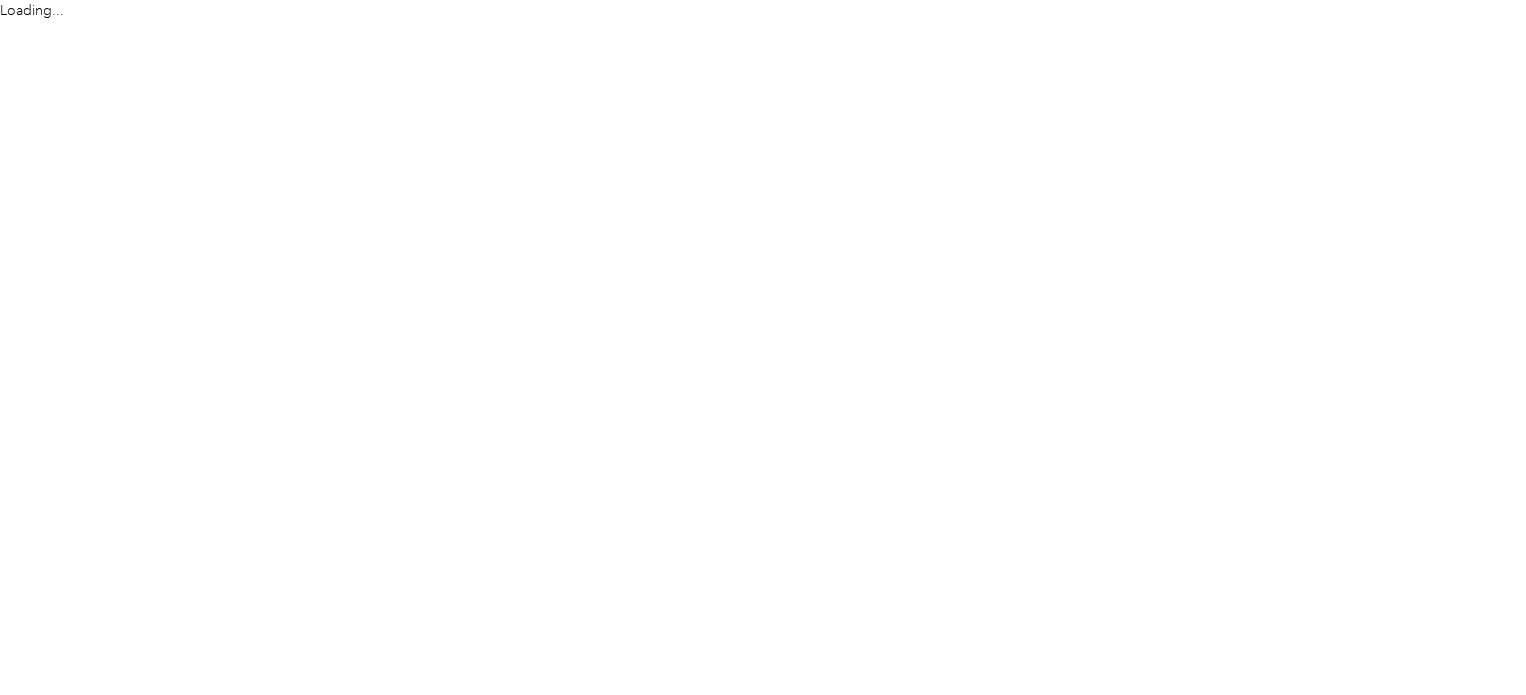 scroll, scrollTop: 0, scrollLeft: 0, axis: both 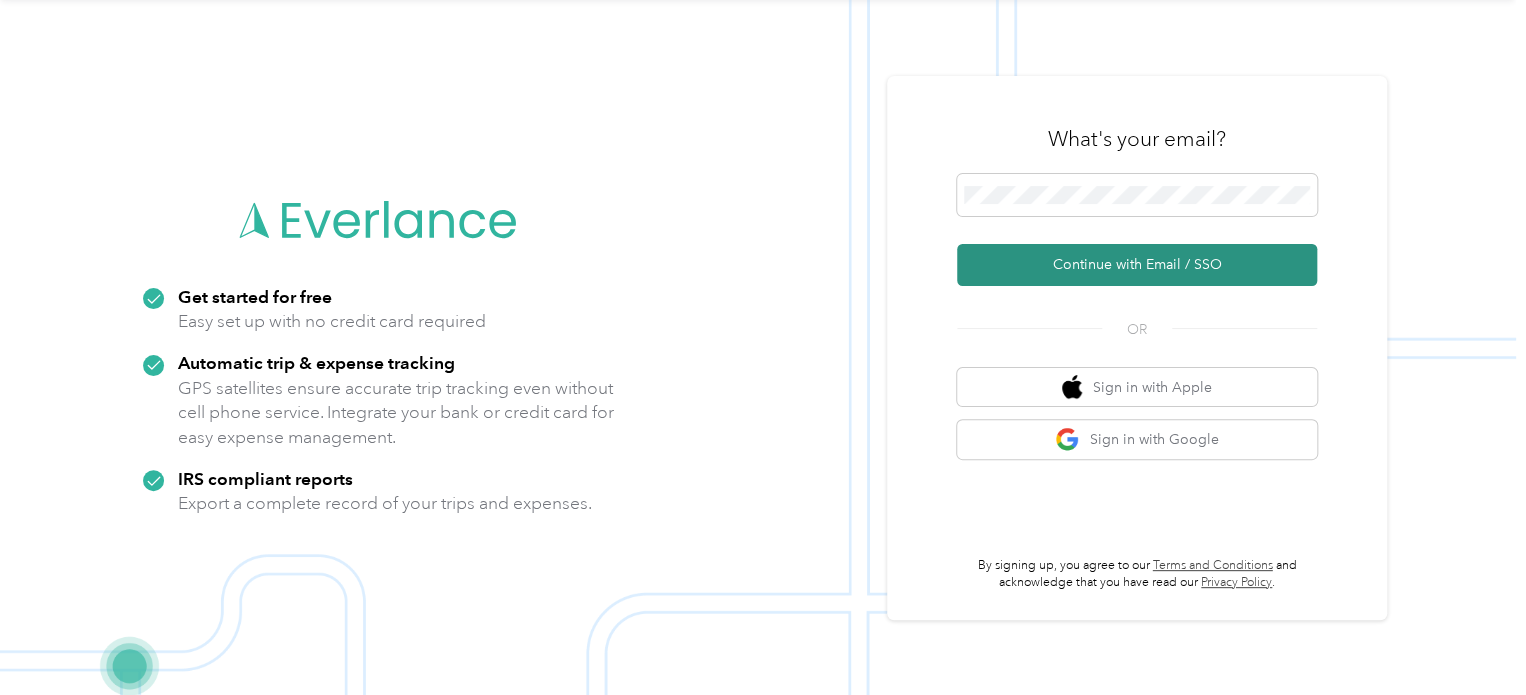 click on "Continue with Email / SSO" at bounding box center [1137, 265] 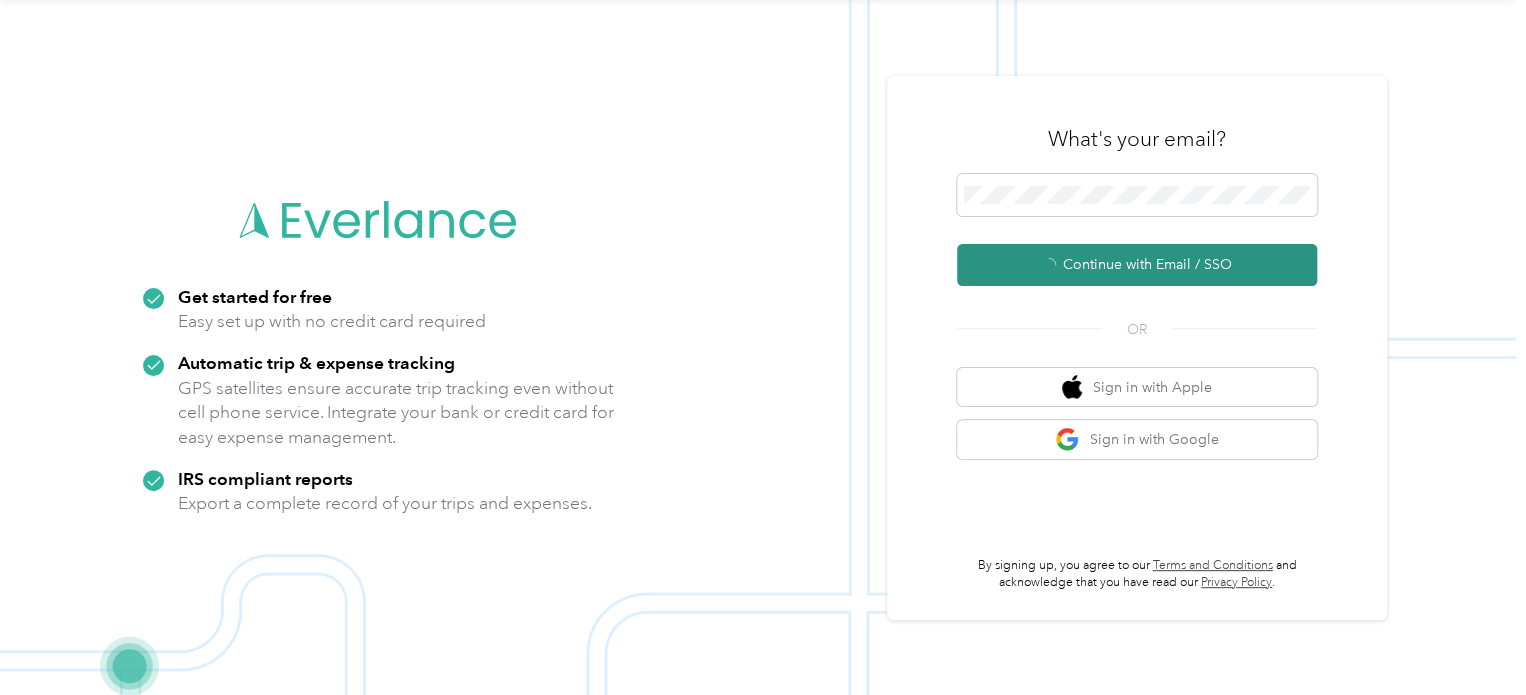 scroll, scrollTop: 0, scrollLeft: 0, axis: both 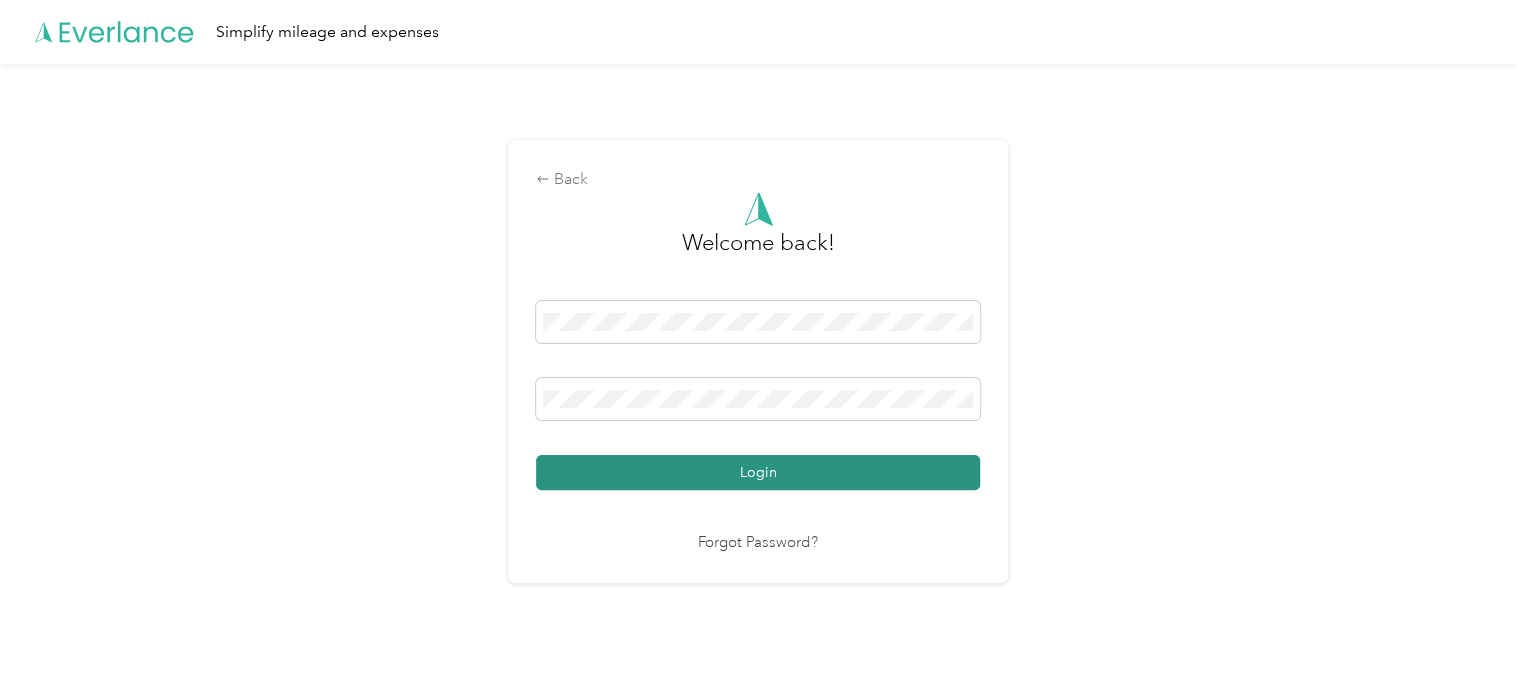 click on "Login" at bounding box center [758, 472] 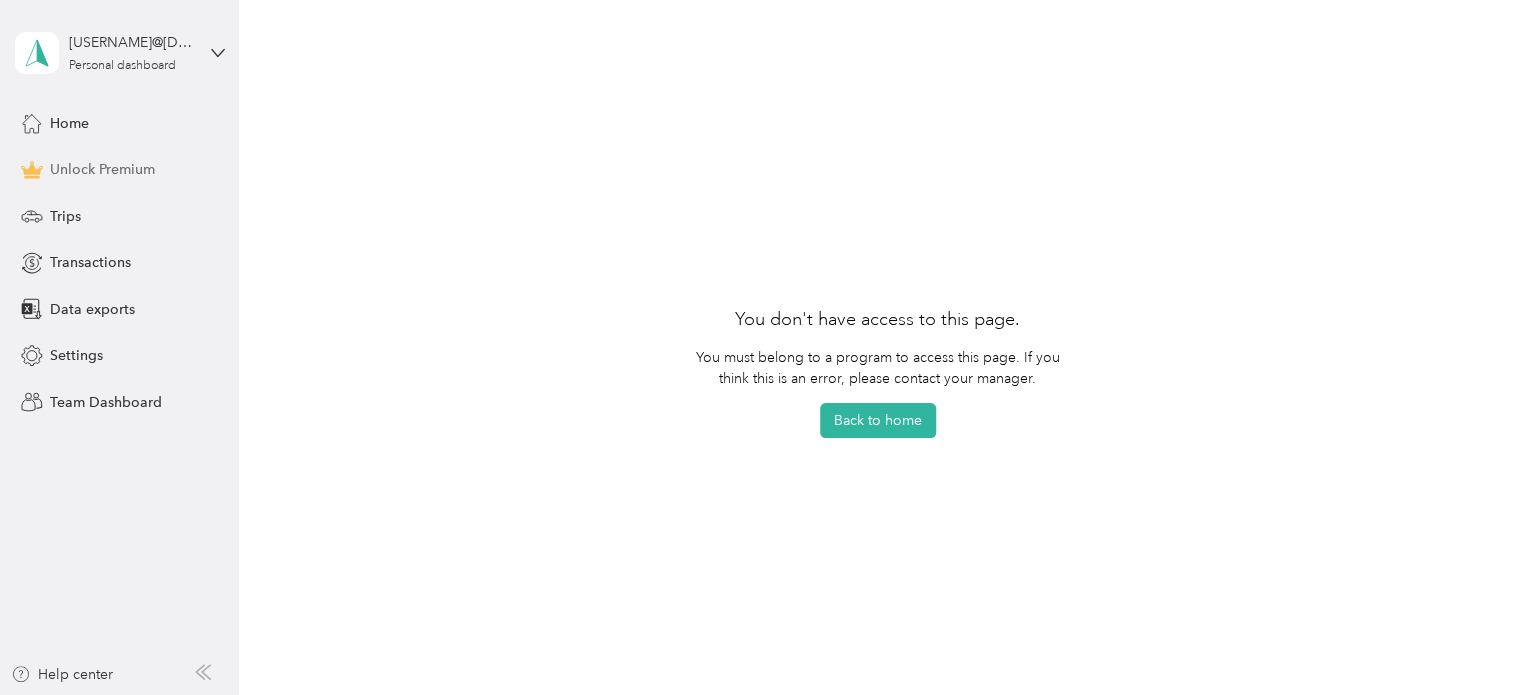 click on "Unlock Premium" at bounding box center (102, 169) 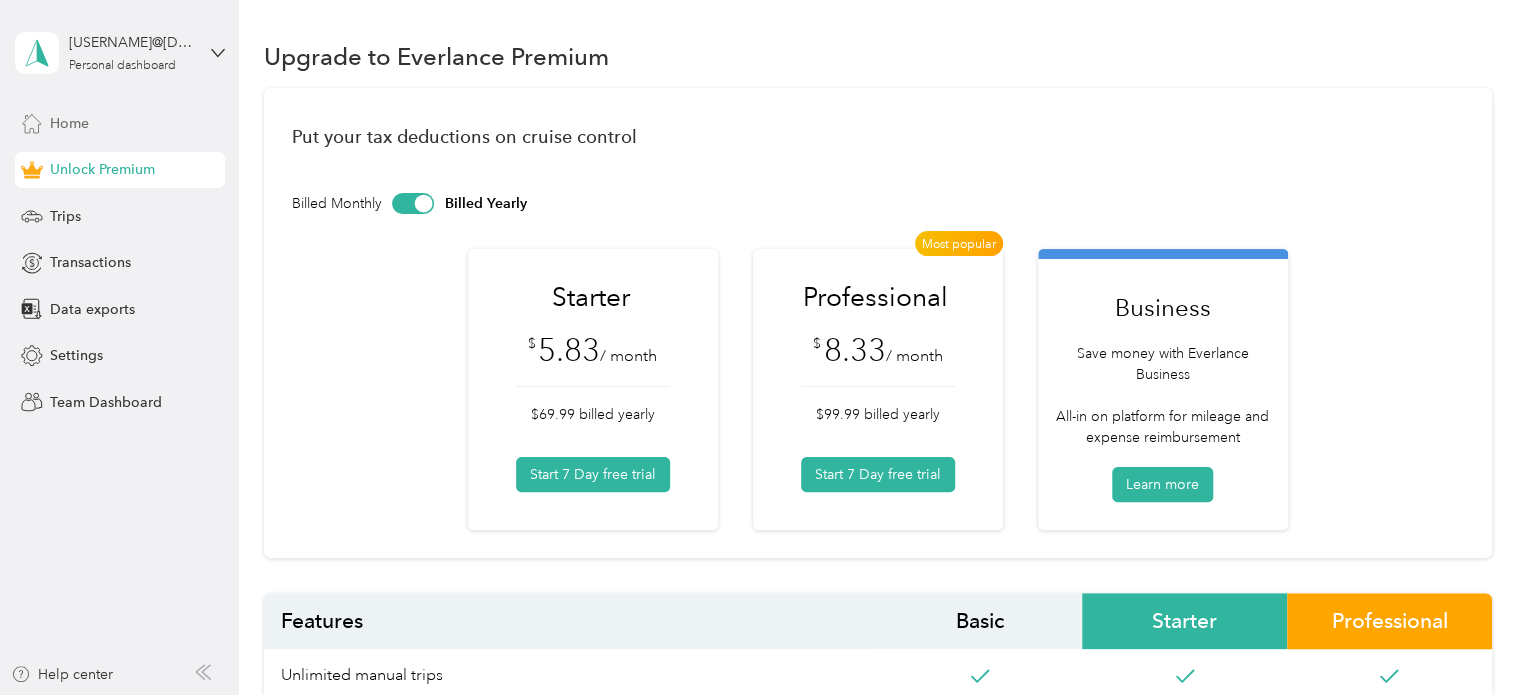 click on "Home" at bounding box center (69, 123) 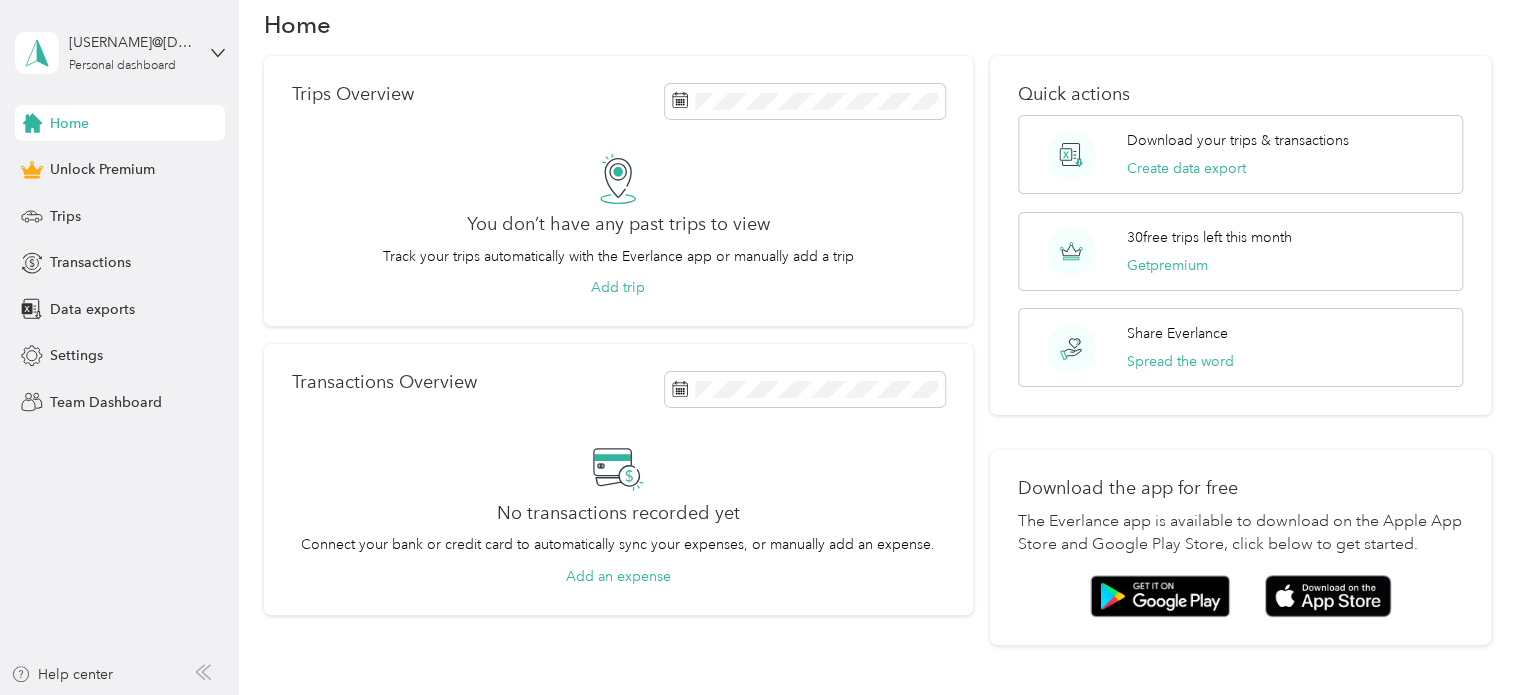 scroll, scrollTop: 0, scrollLeft: 0, axis: both 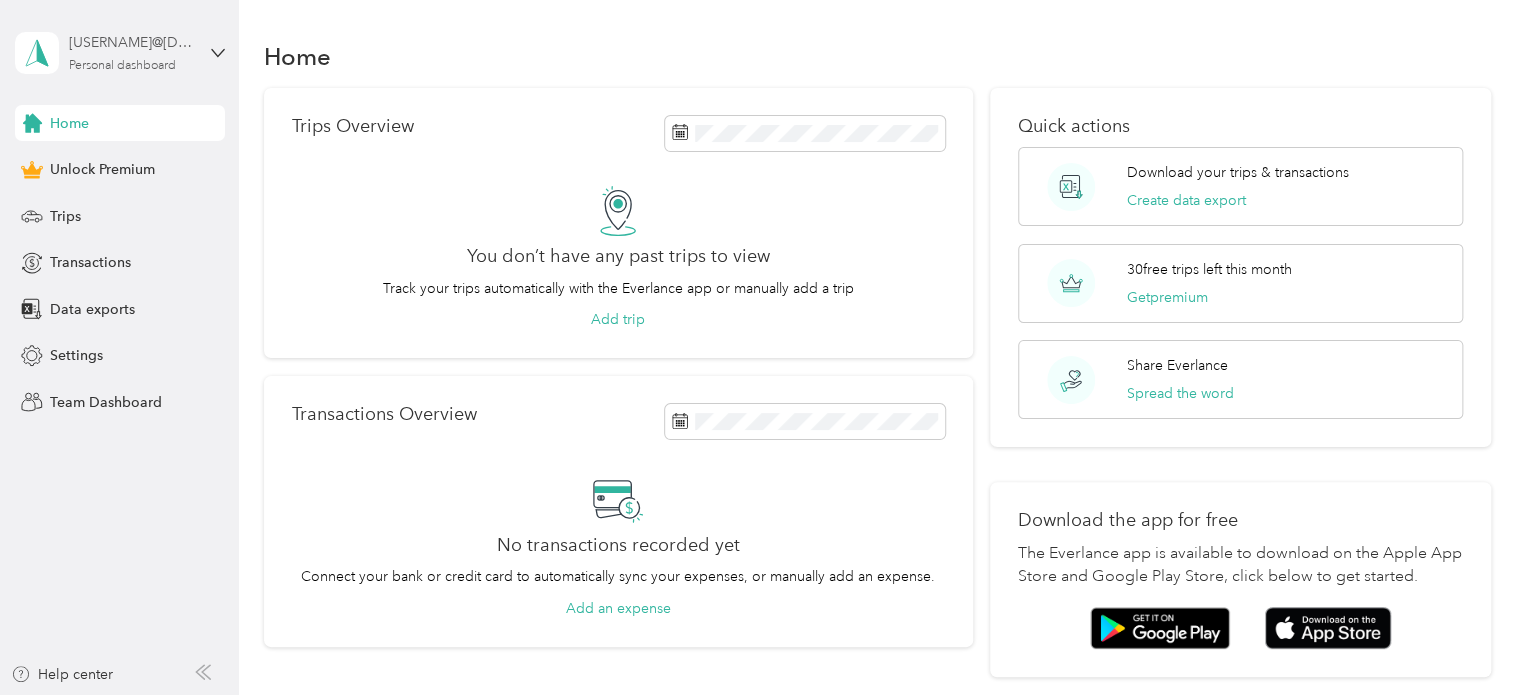 click on "[USERNAME]@[DOMAIN]" at bounding box center [131, 42] 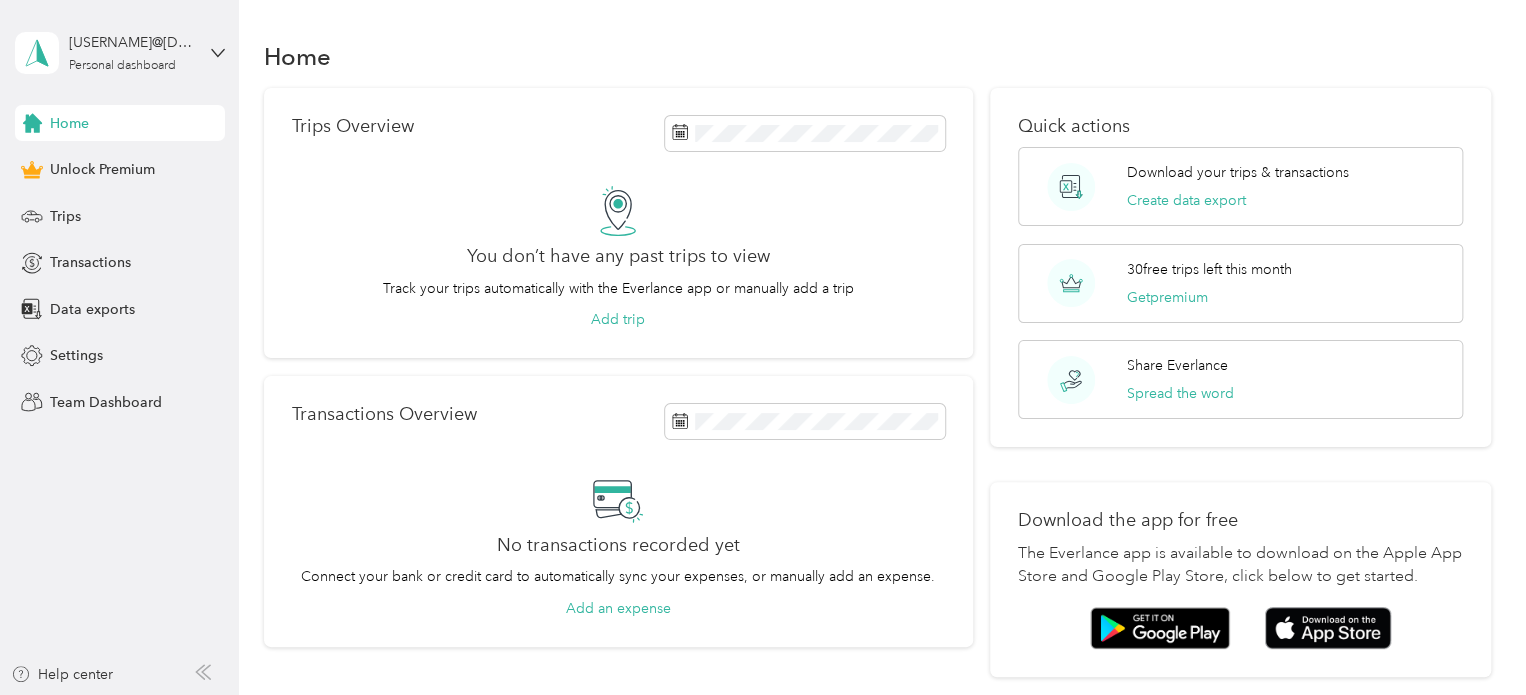 click on "Home" at bounding box center [878, 56] 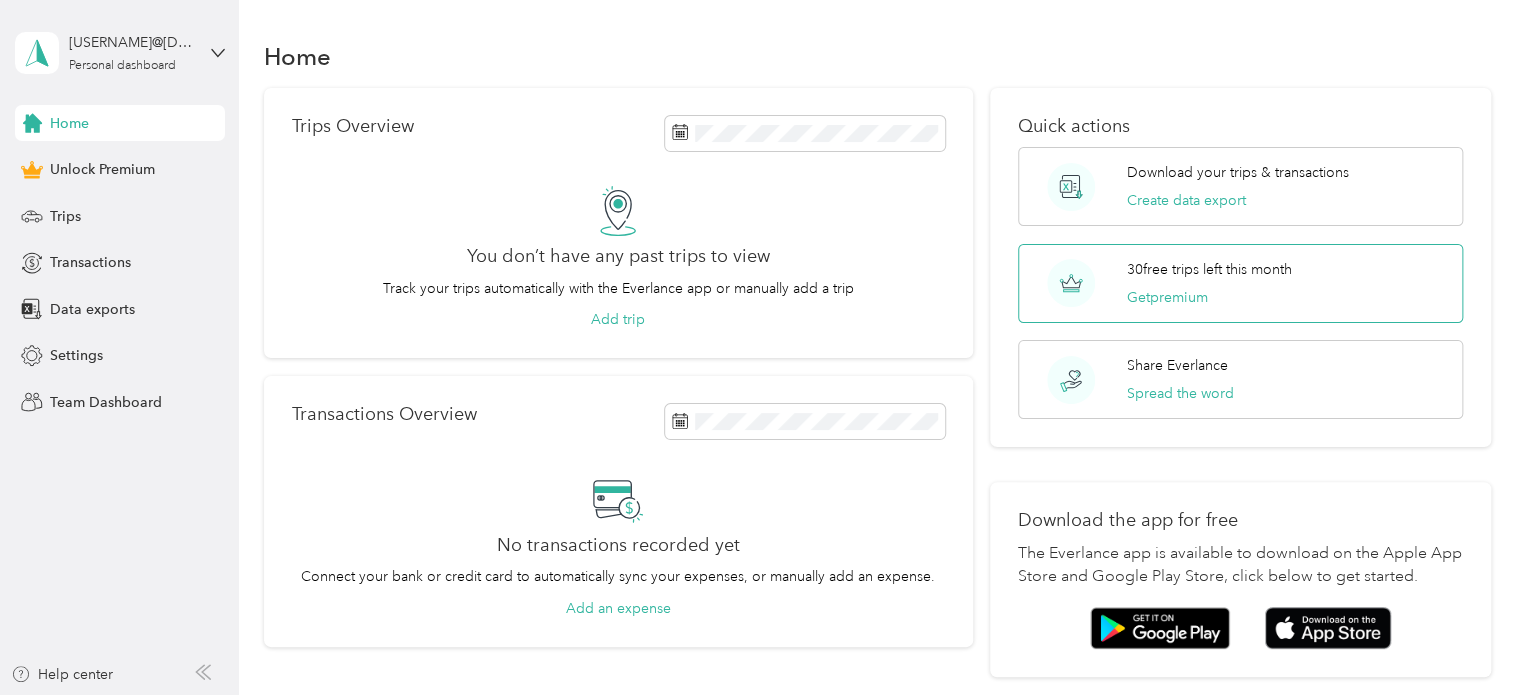 click on "30 free trips left this month Get premium" at bounding box center [1209, 283] 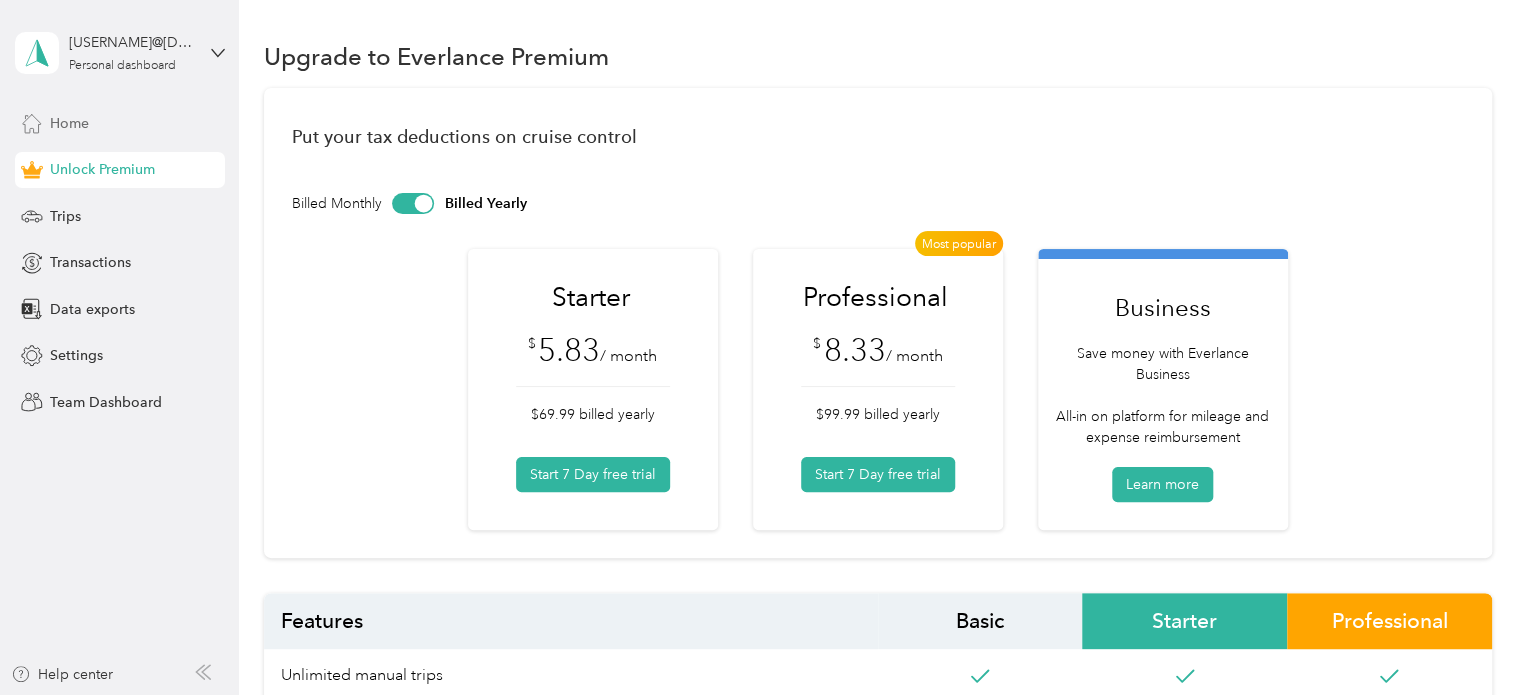 click on "Home" at bounding box center [69, 123] 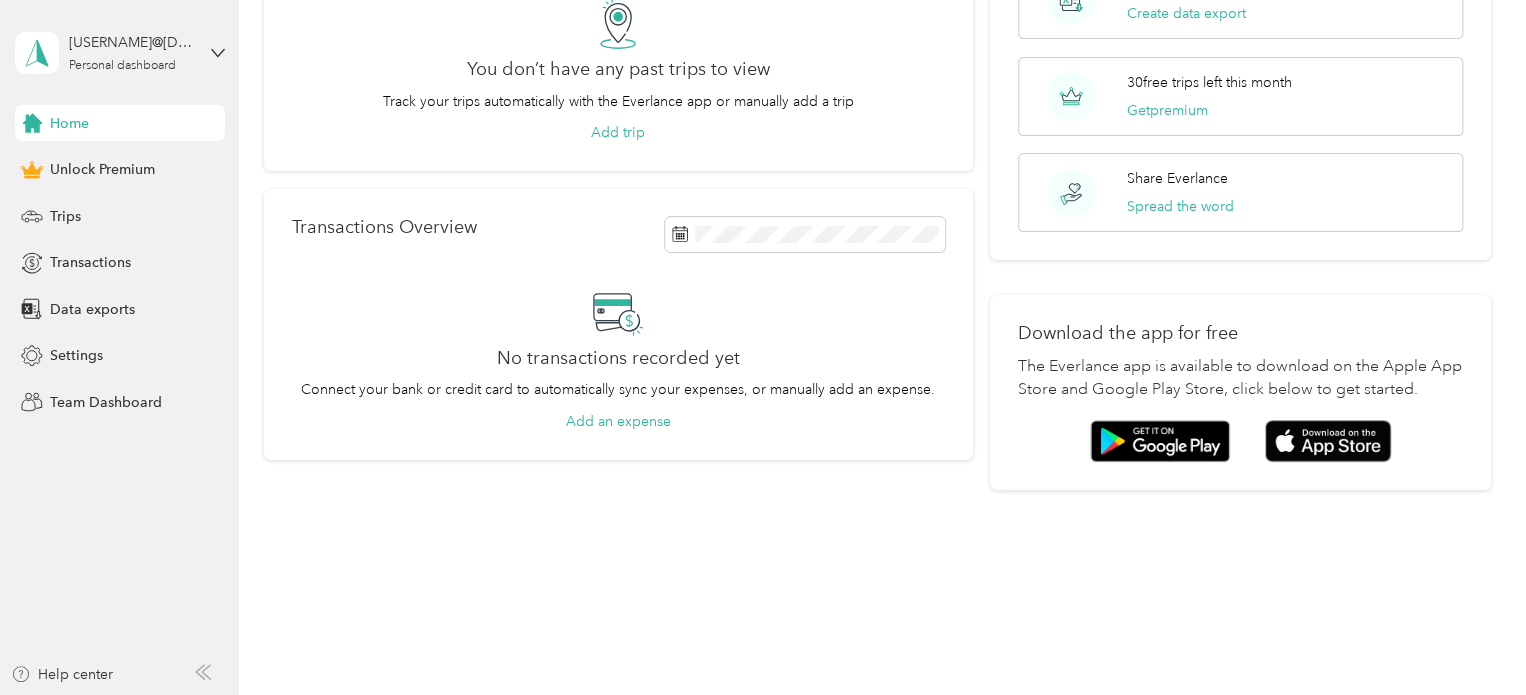 scroll, scrollTop: 0, scrollLeft: 0, axis: both 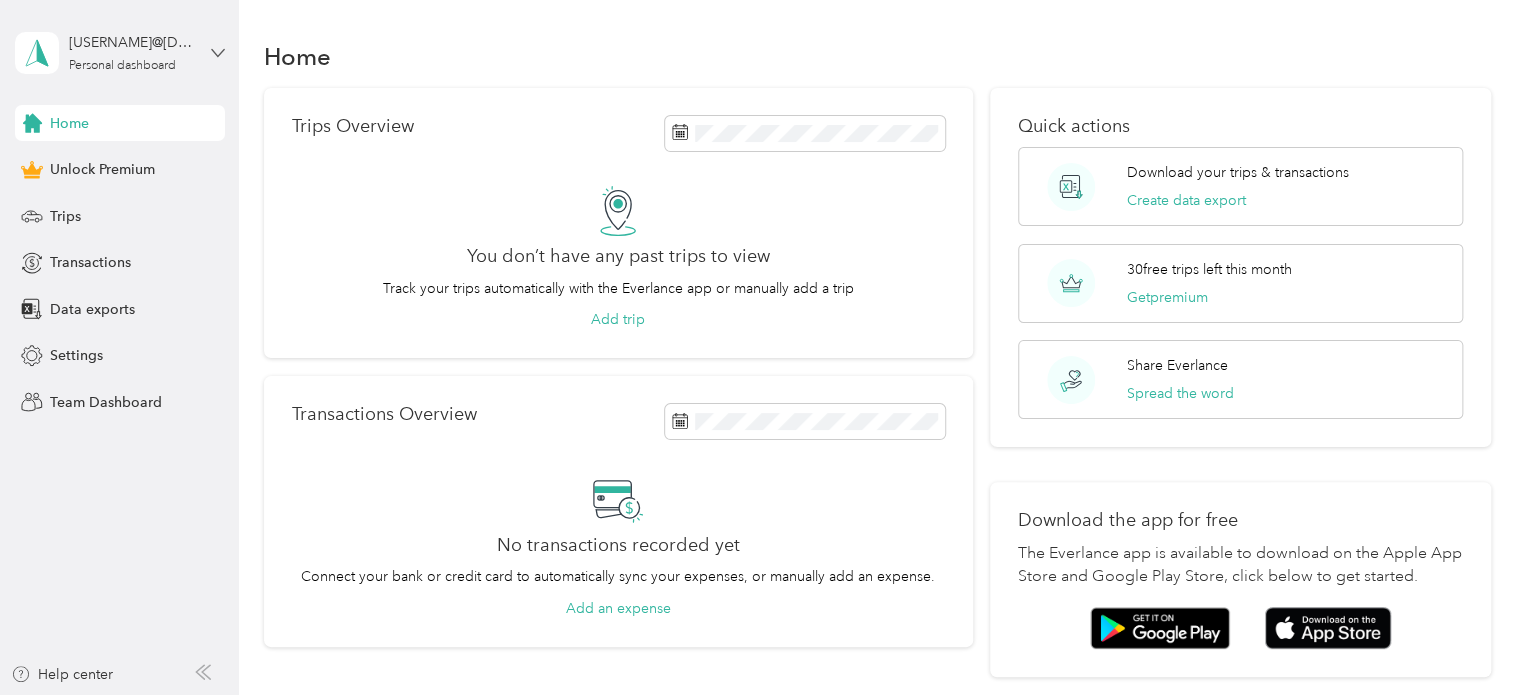click 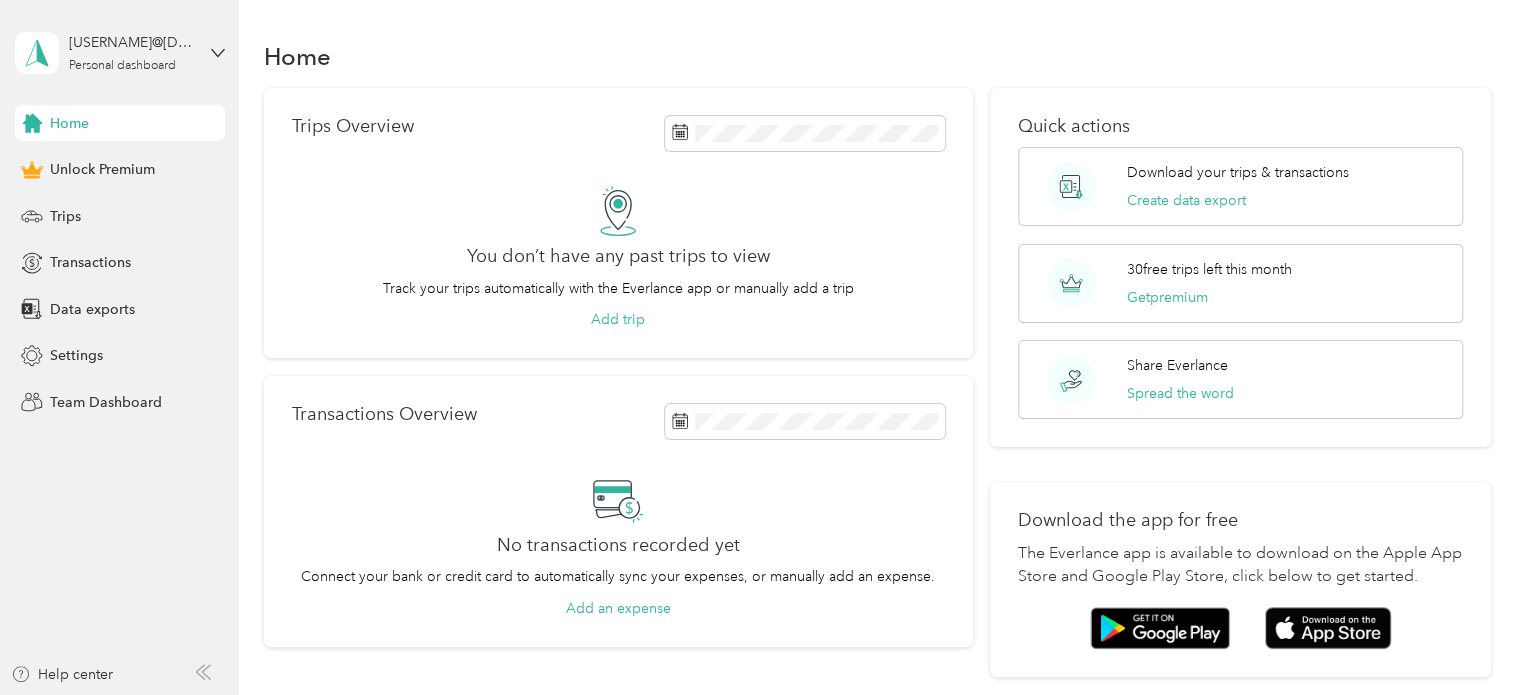 click on "[USERNAME]@[DOMAIN] Personal dashboard Home Unlock Premium Trips Transactions Data exports Settings Team Dashboard Help center" at bounding box center (119, 347) 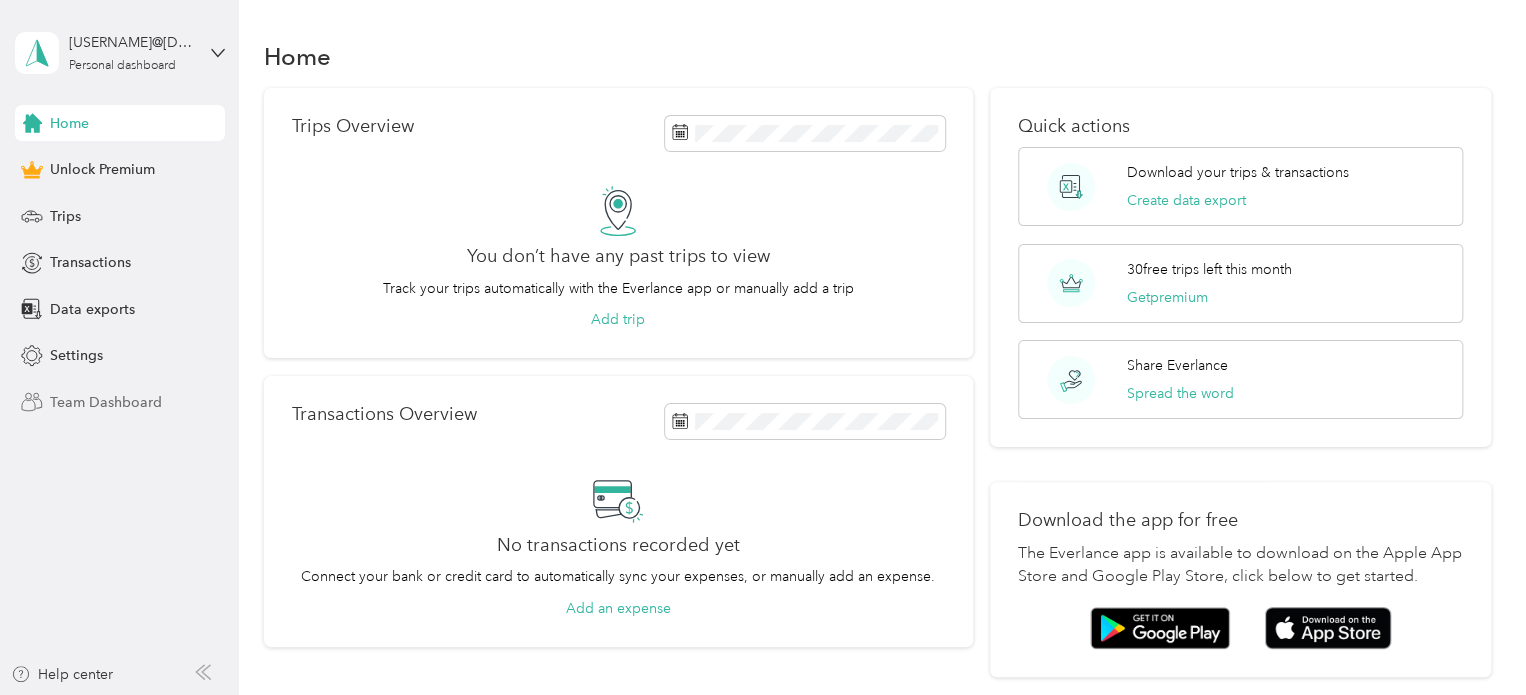 click on "Team Dashboard" at bounding box center (106, 402) 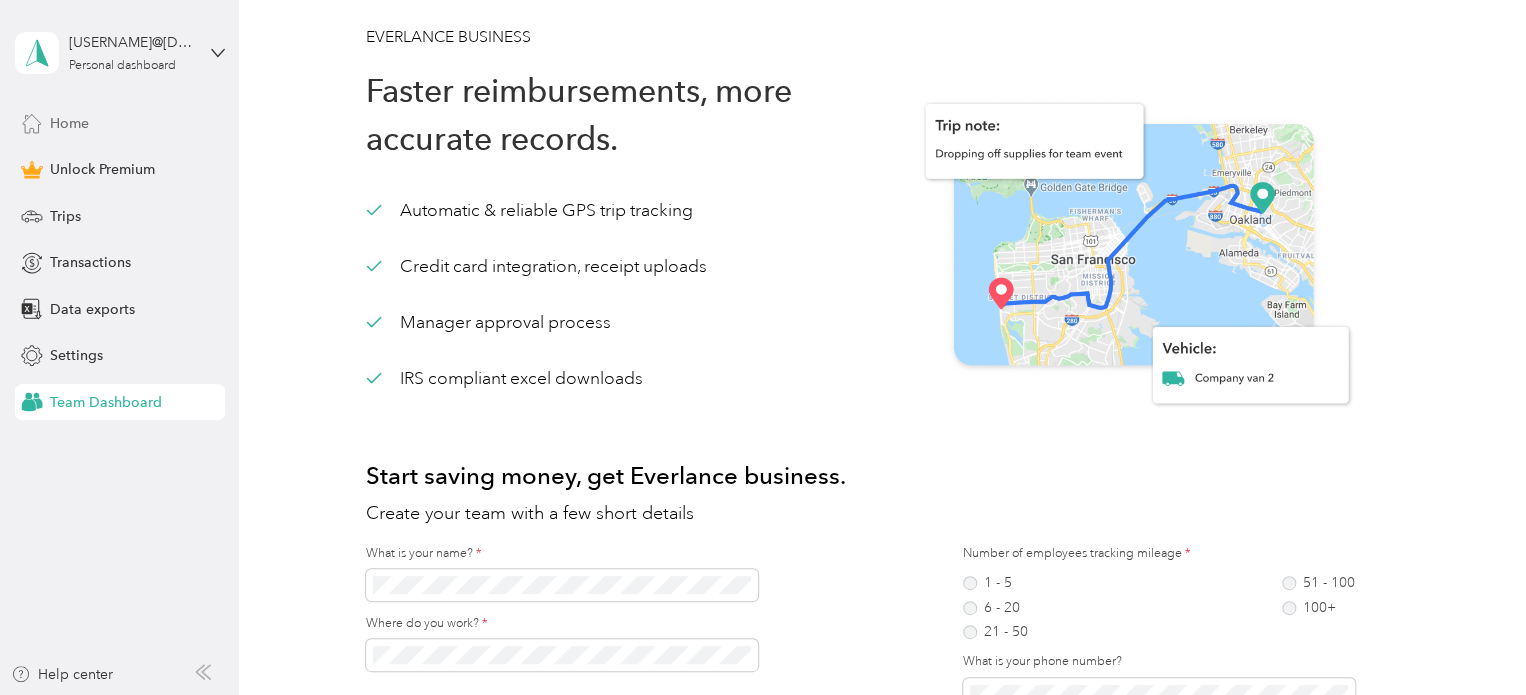 click on "Home" at bounding box center (69, 123) 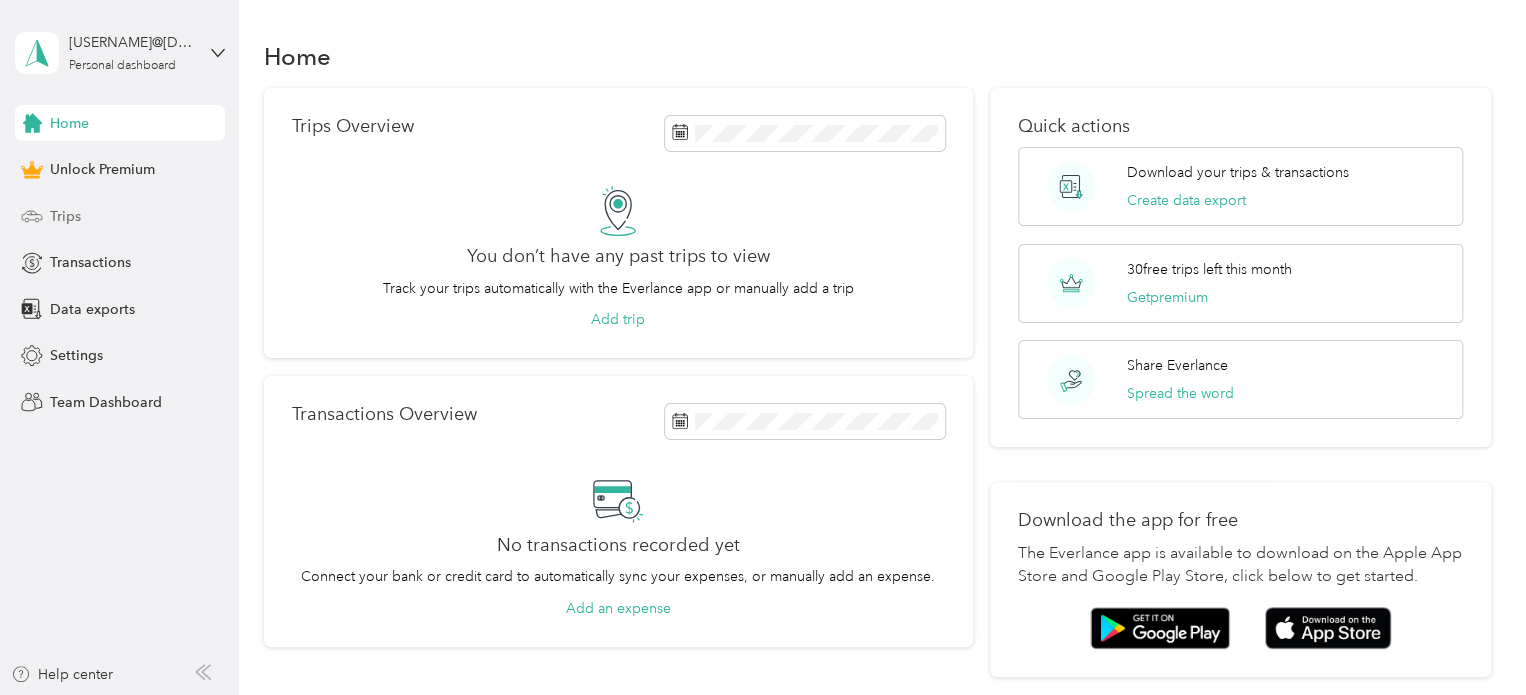 click on "Trips" at bounding box center [65, 216] 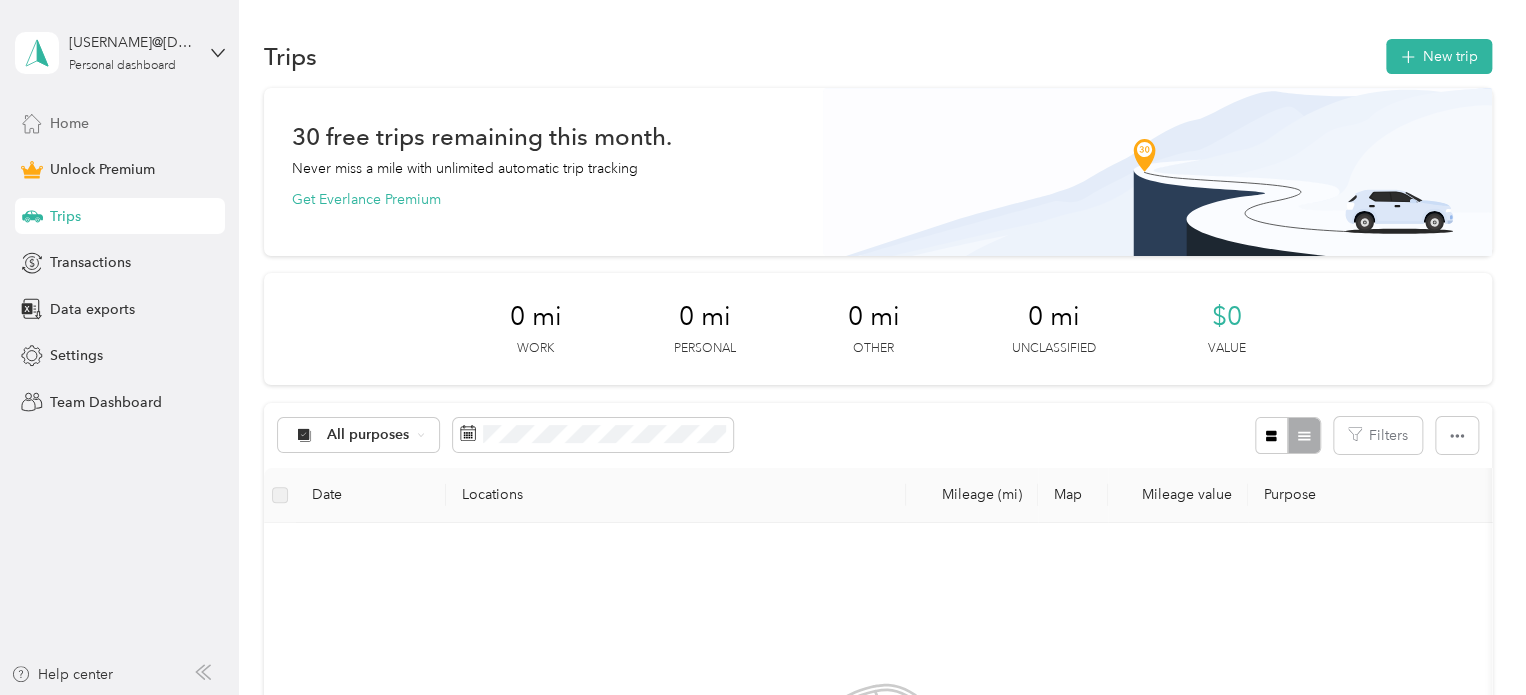 click on "Home" at bounding box center (69, 123) 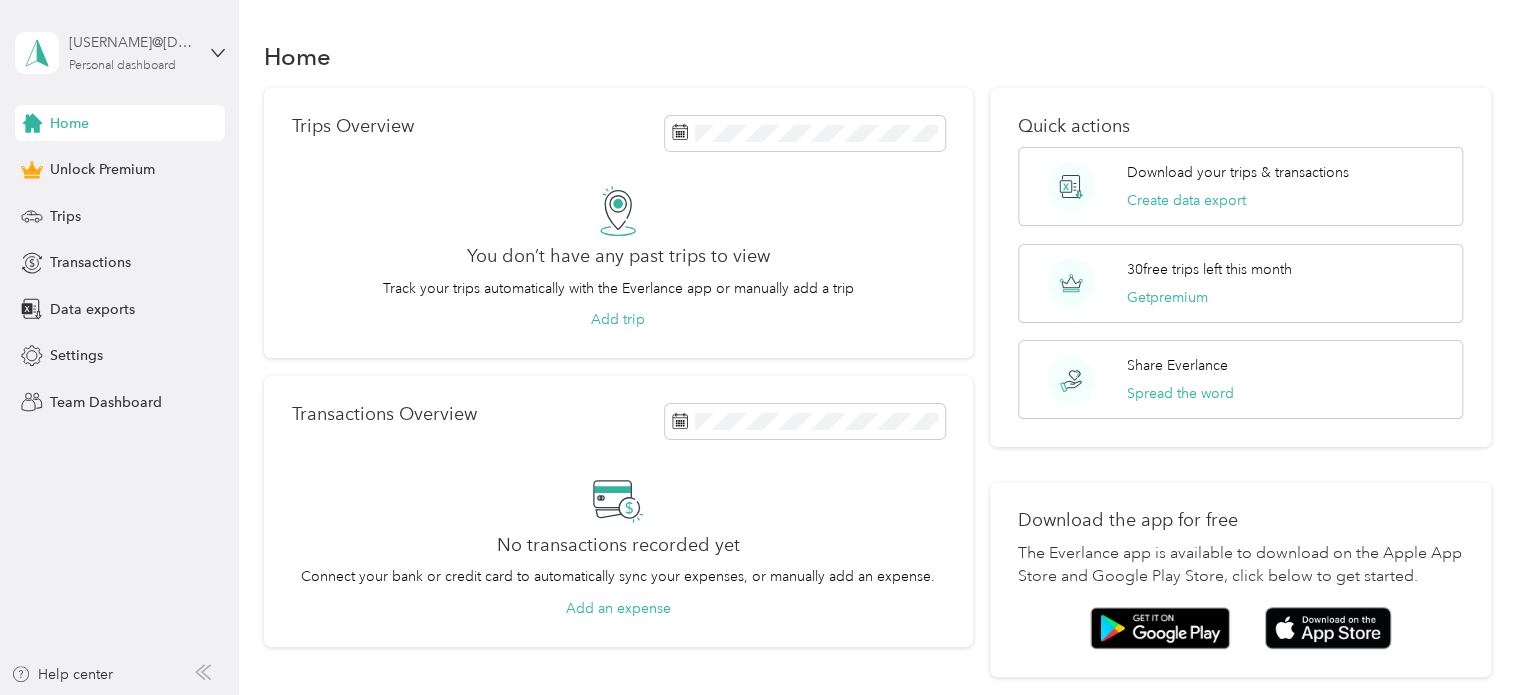 click on "[USERNAME]@[DOMAIN] Personal dashboard" at bounding box center [131, 52] 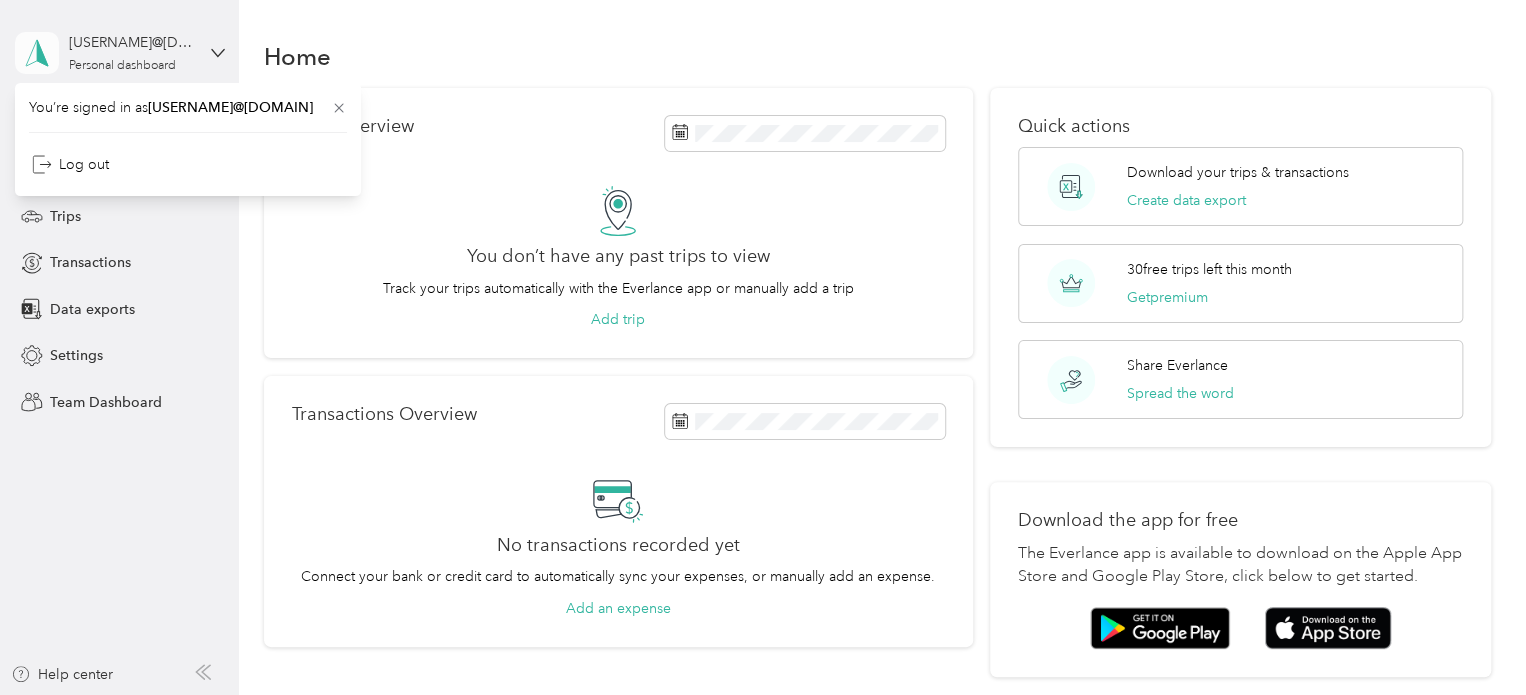 click 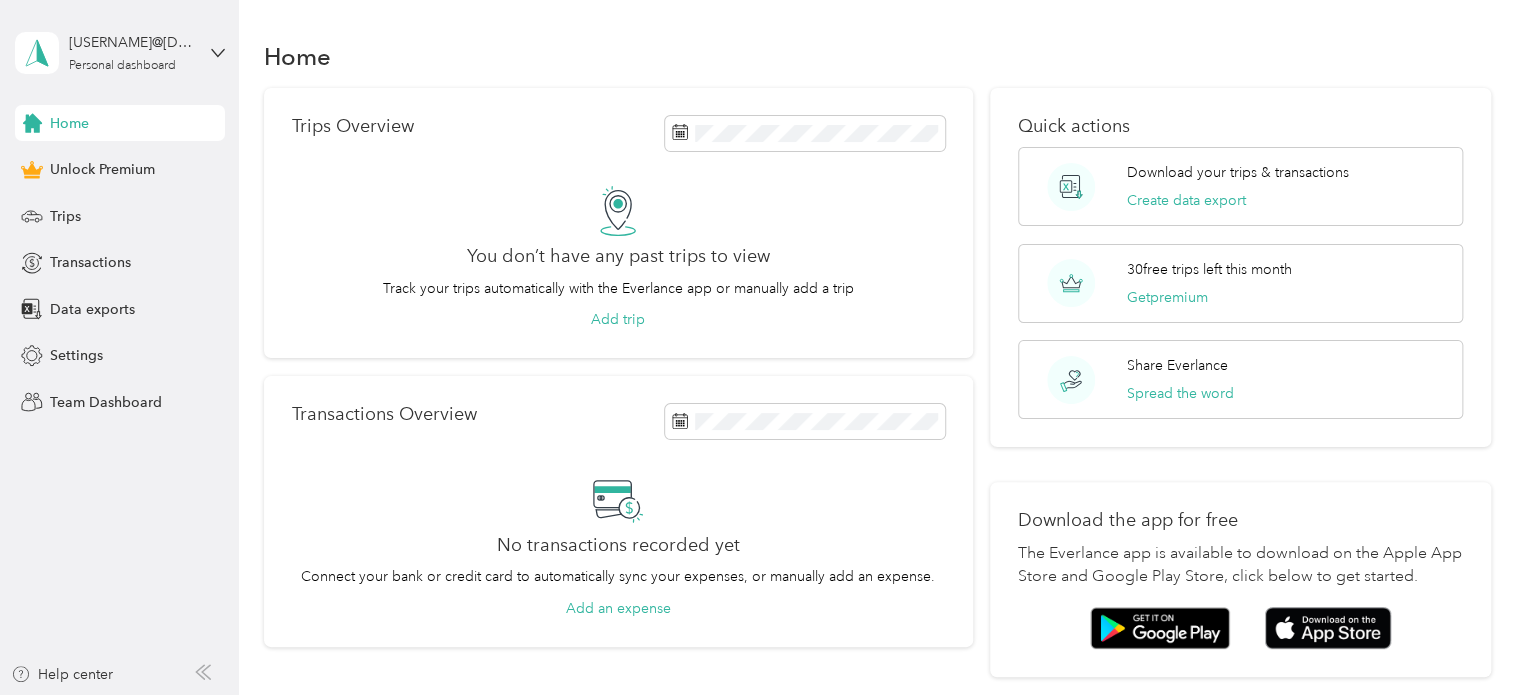 click on "Home" at bounding box center (69, 123) 